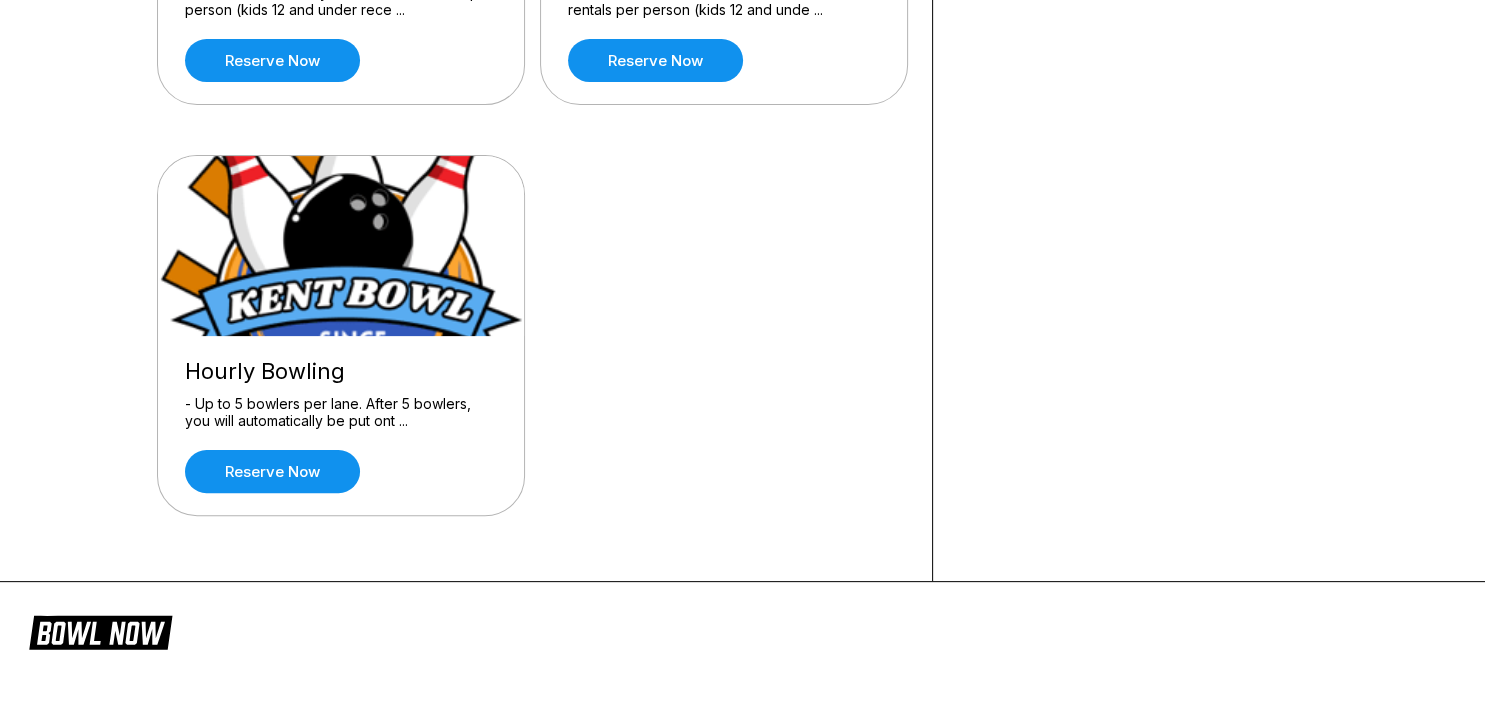 scroll, scrollTop: 475, scrollLeft: 0, axis: vertical 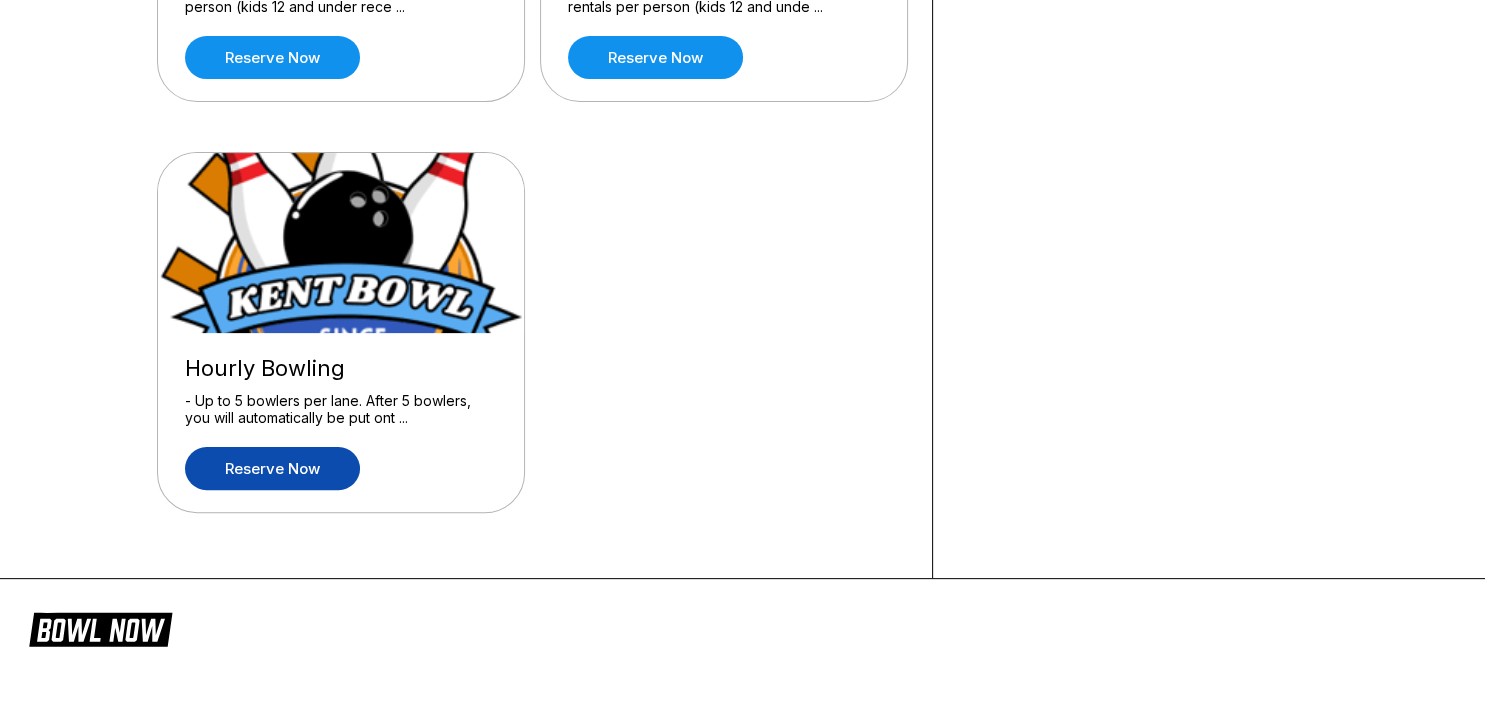 click on "Reserve now" at bounding box center (272, 468) 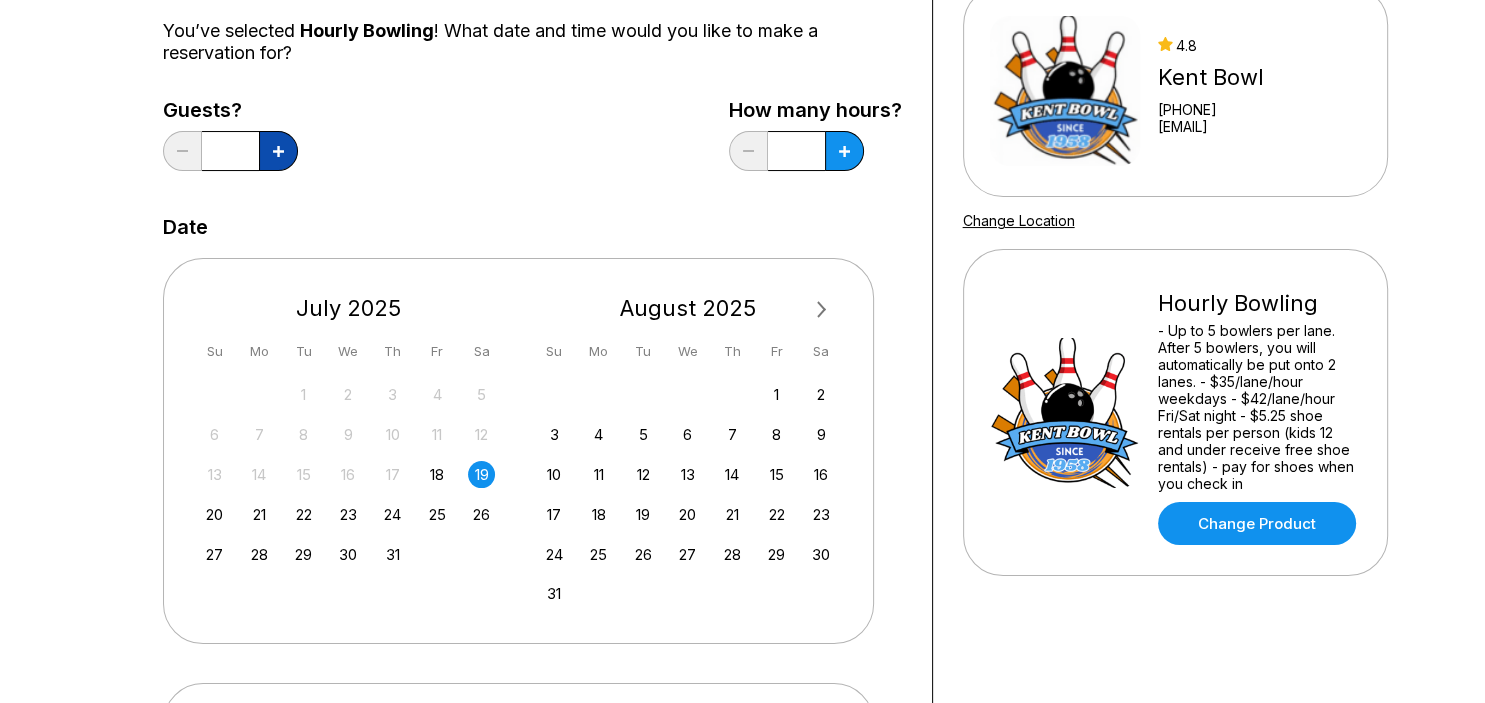 scroll, scrollTop: 211, scrollLeft: 0, axis: vertical 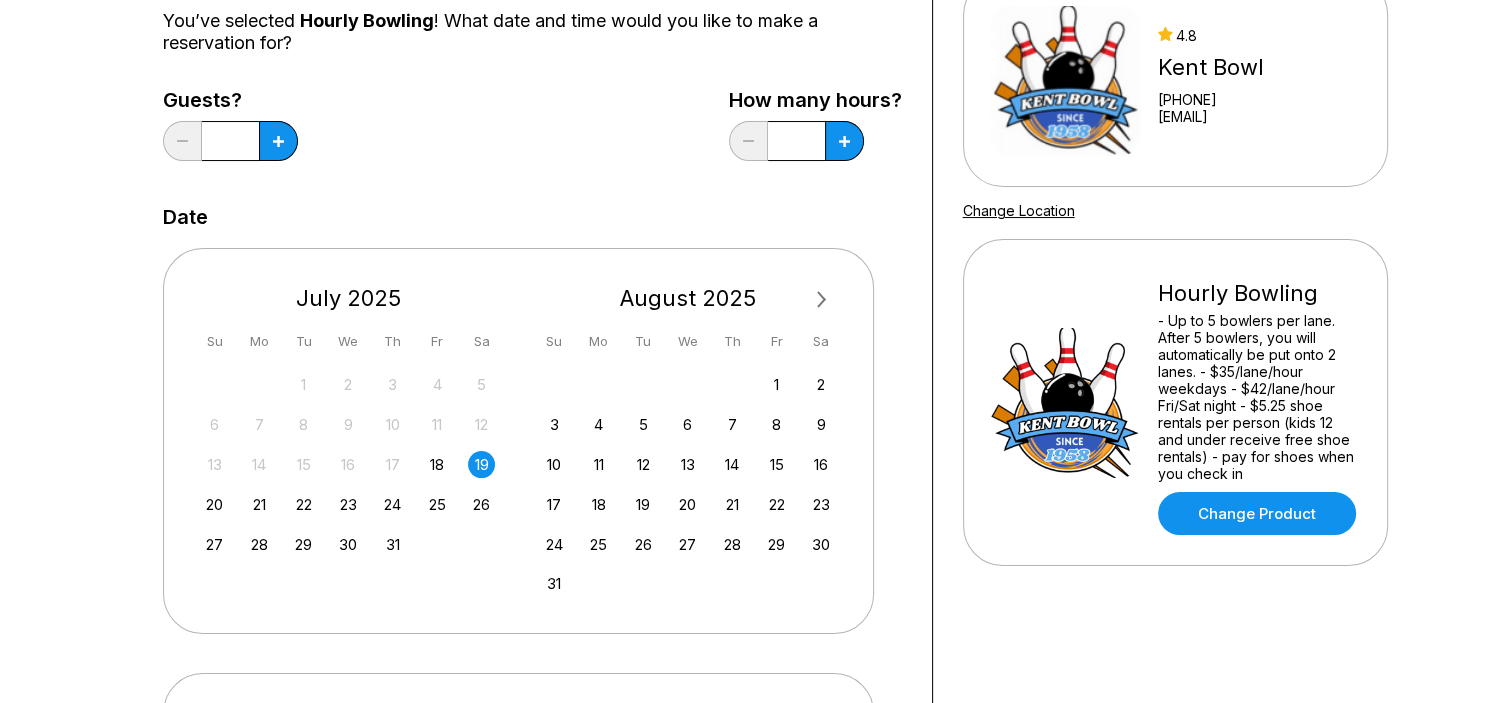 click on "19" at bounding box center [481, 464] 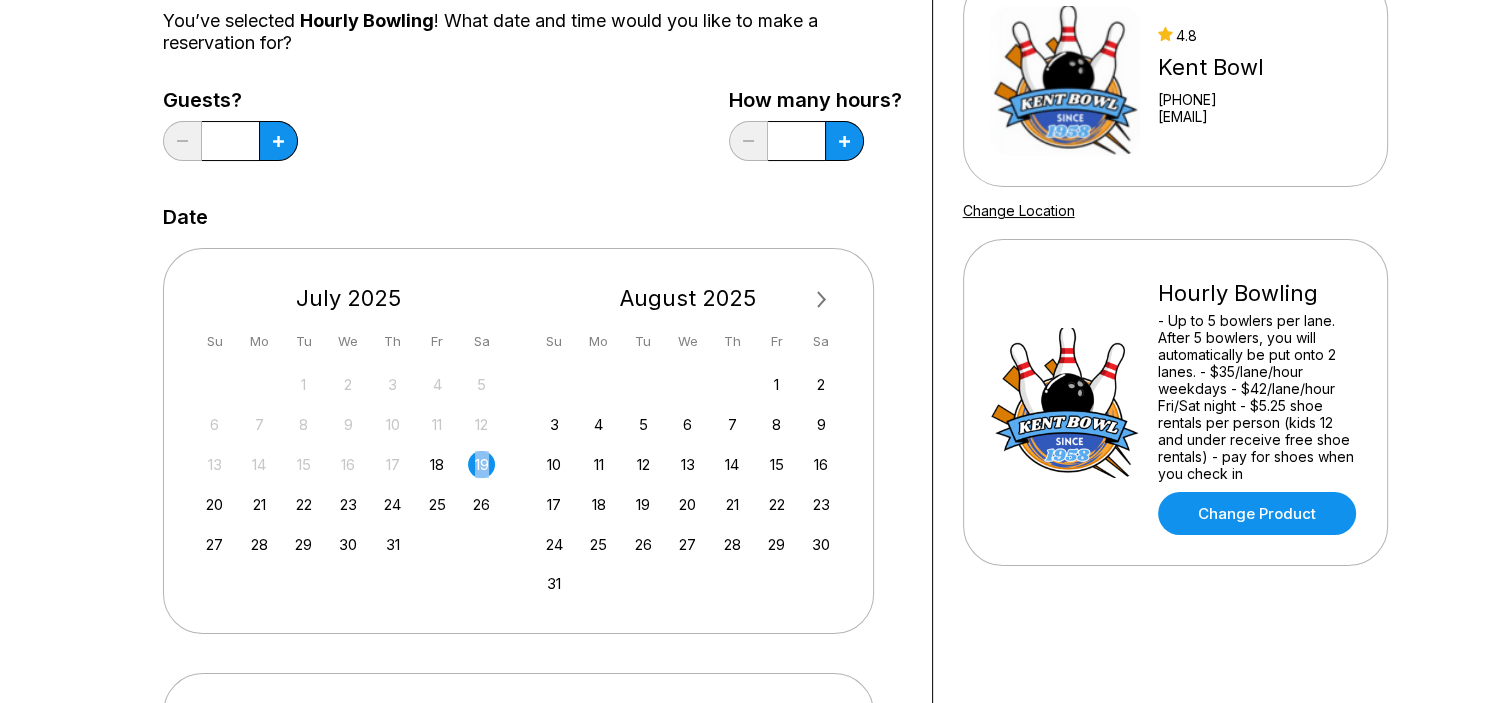 click on "19" at bounding box center [481, 464] 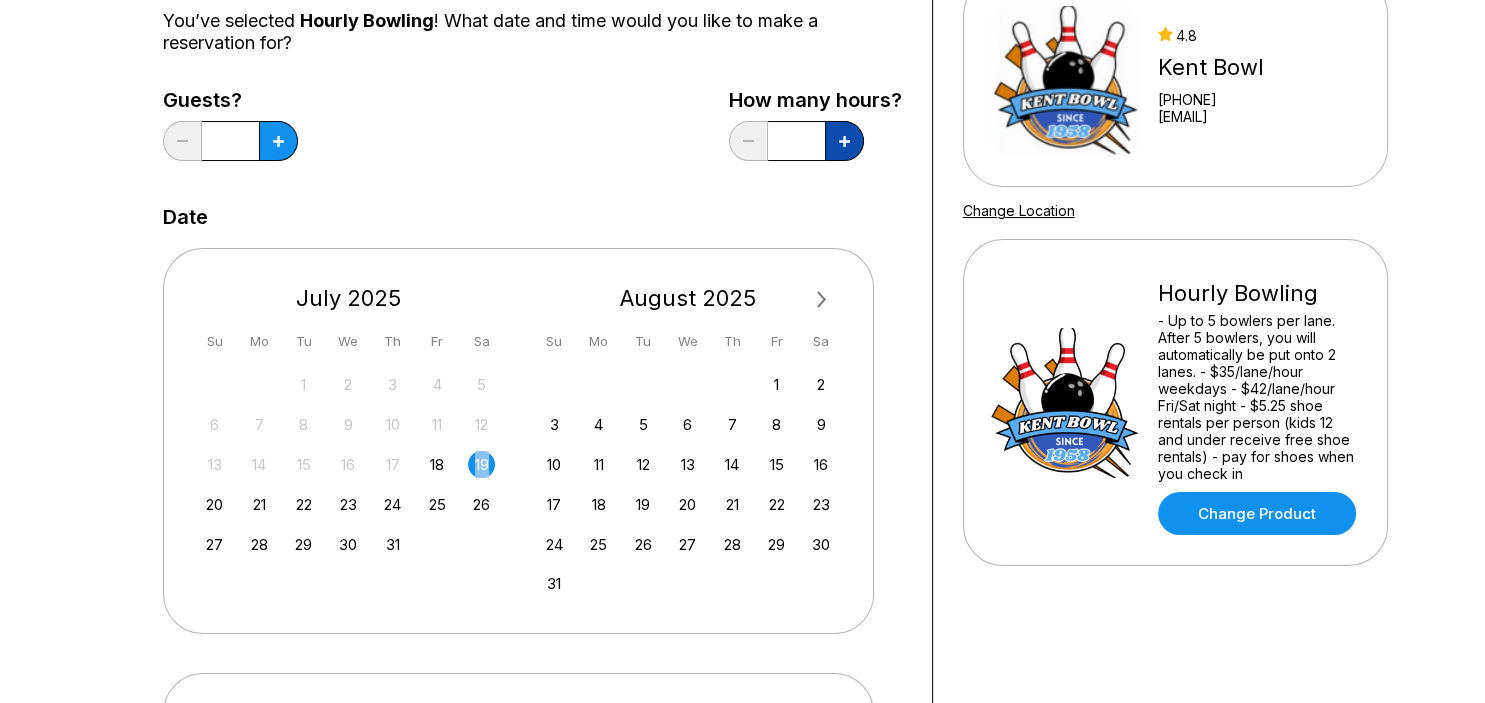click at bounding box center [278, 141] 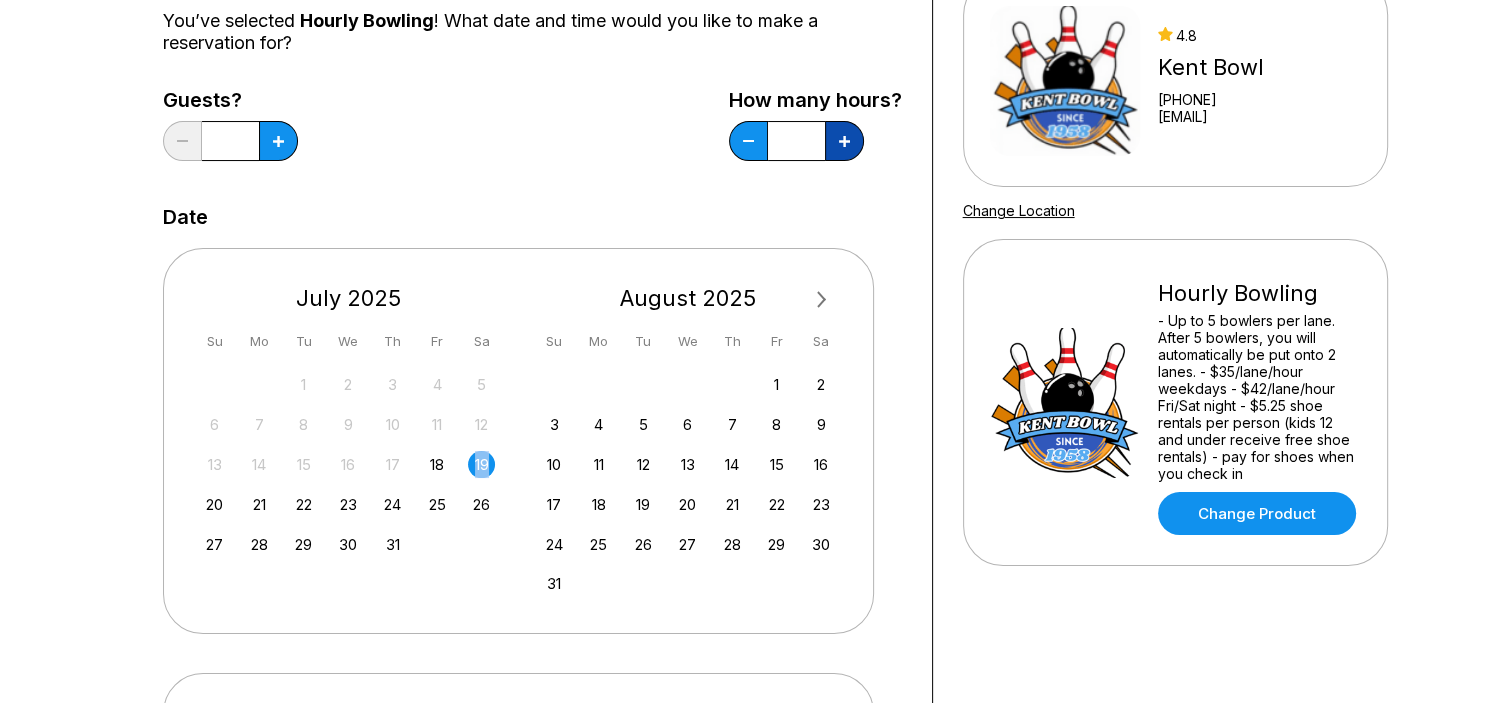 click at bounding box center [278, 141] 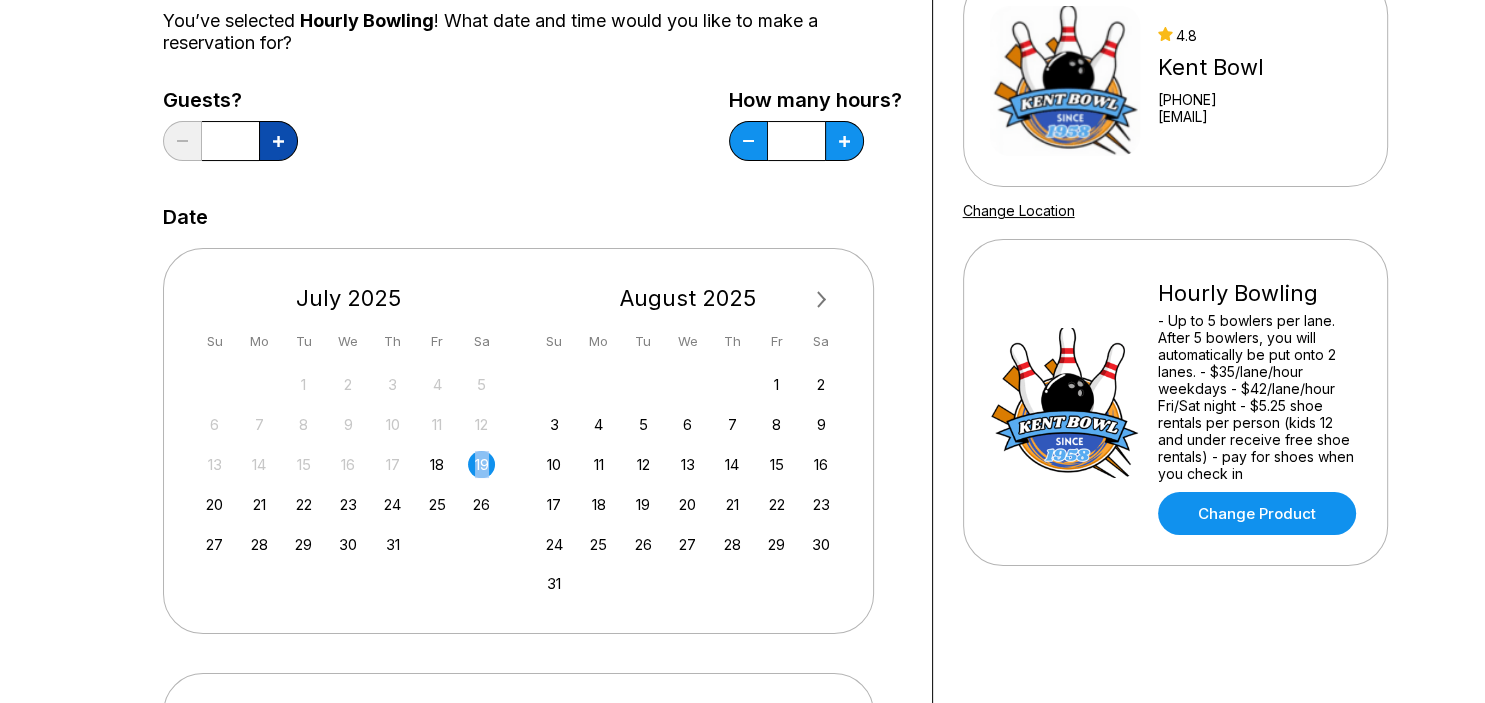 click at bounding box center (278, 141) 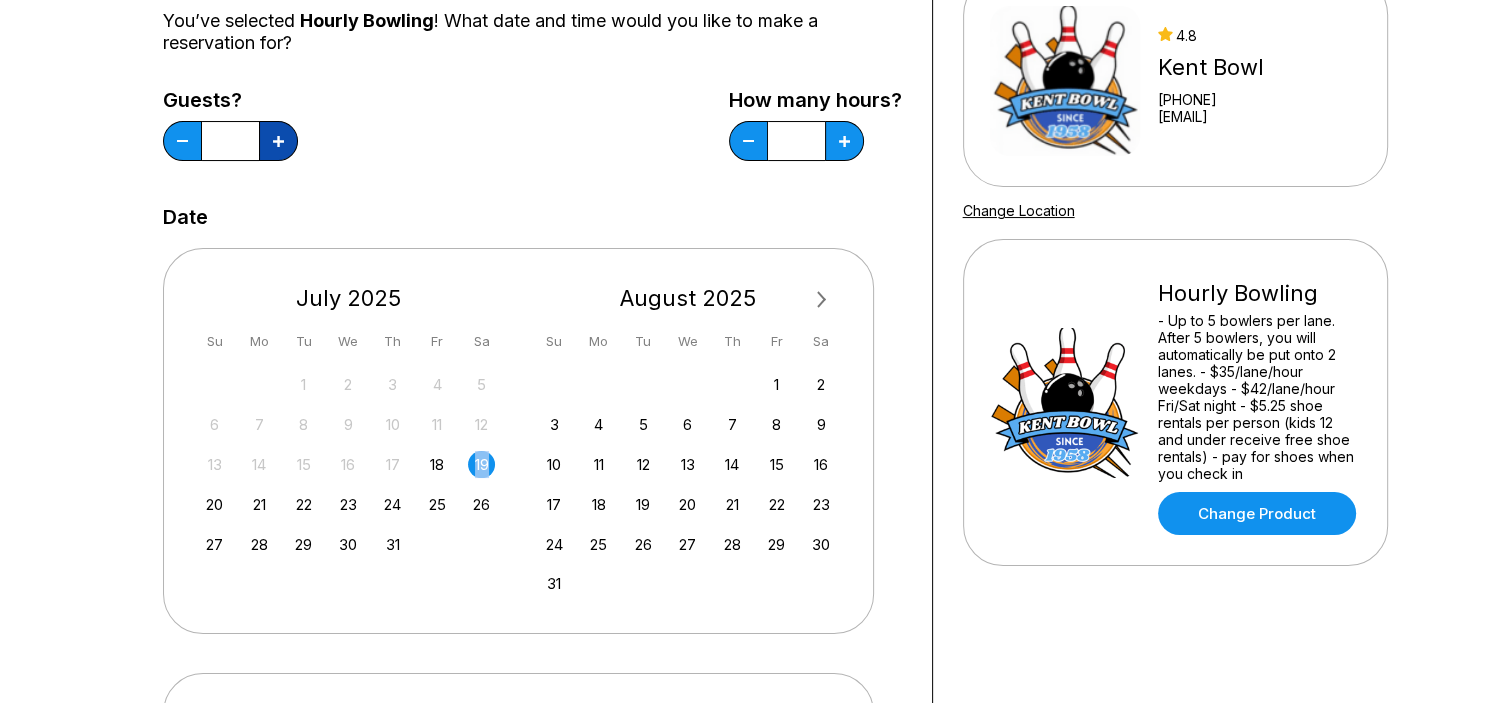click at bounding box center (278, 141) 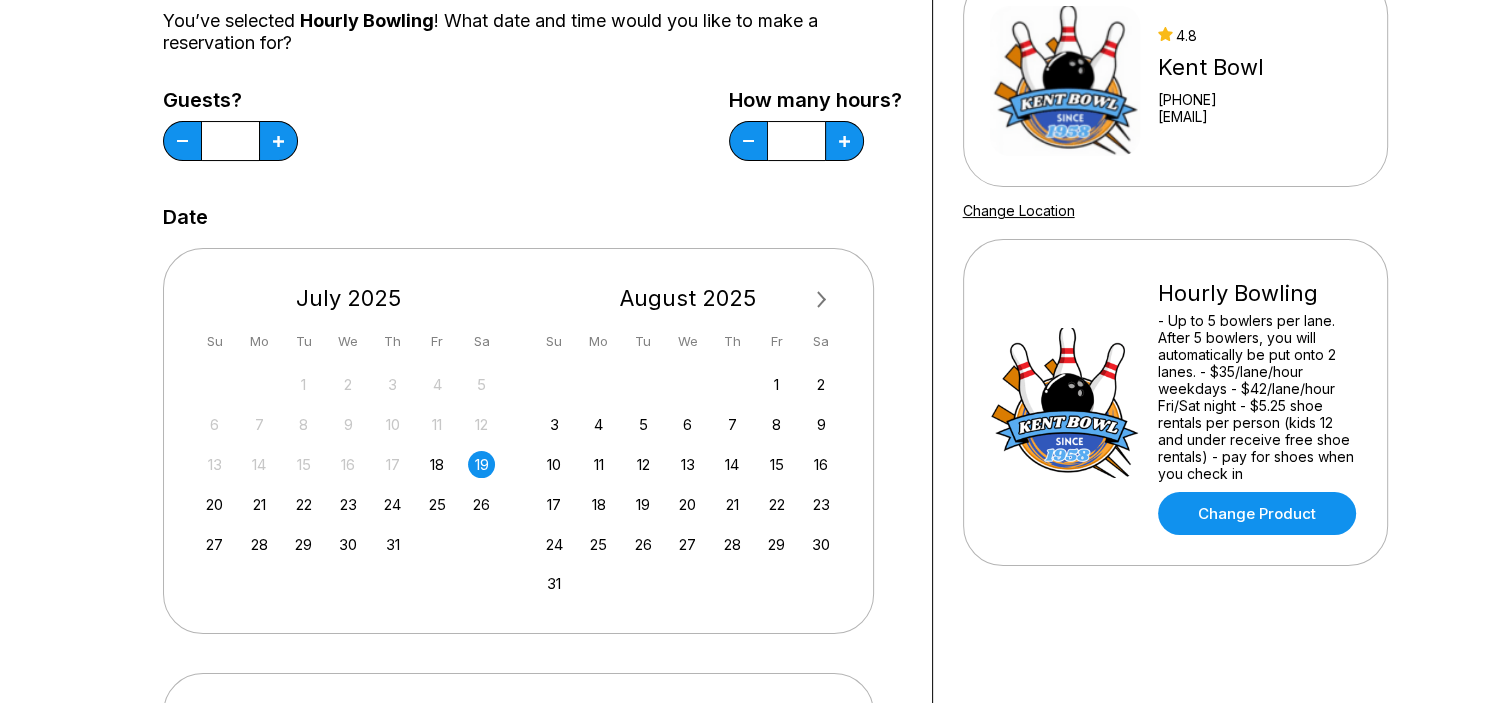 click on "Your bowling location 4.8 Kent Bowl   +12538523550 kentbowl@kentbowl.net Change Location Hourly Bowling - Up to 5 bowlers per lane. After 5 bowlers, you will automatically be put onto 2 lanes.
- $35/lane/hour weekdays
- $42/lane/hour Fri/Sat night
- $5.25 shoe rentals per person (kids 12 and under receive free shoe rentals) - pay for shoes when you check in Change Product" at bounding box center [1175, 471] 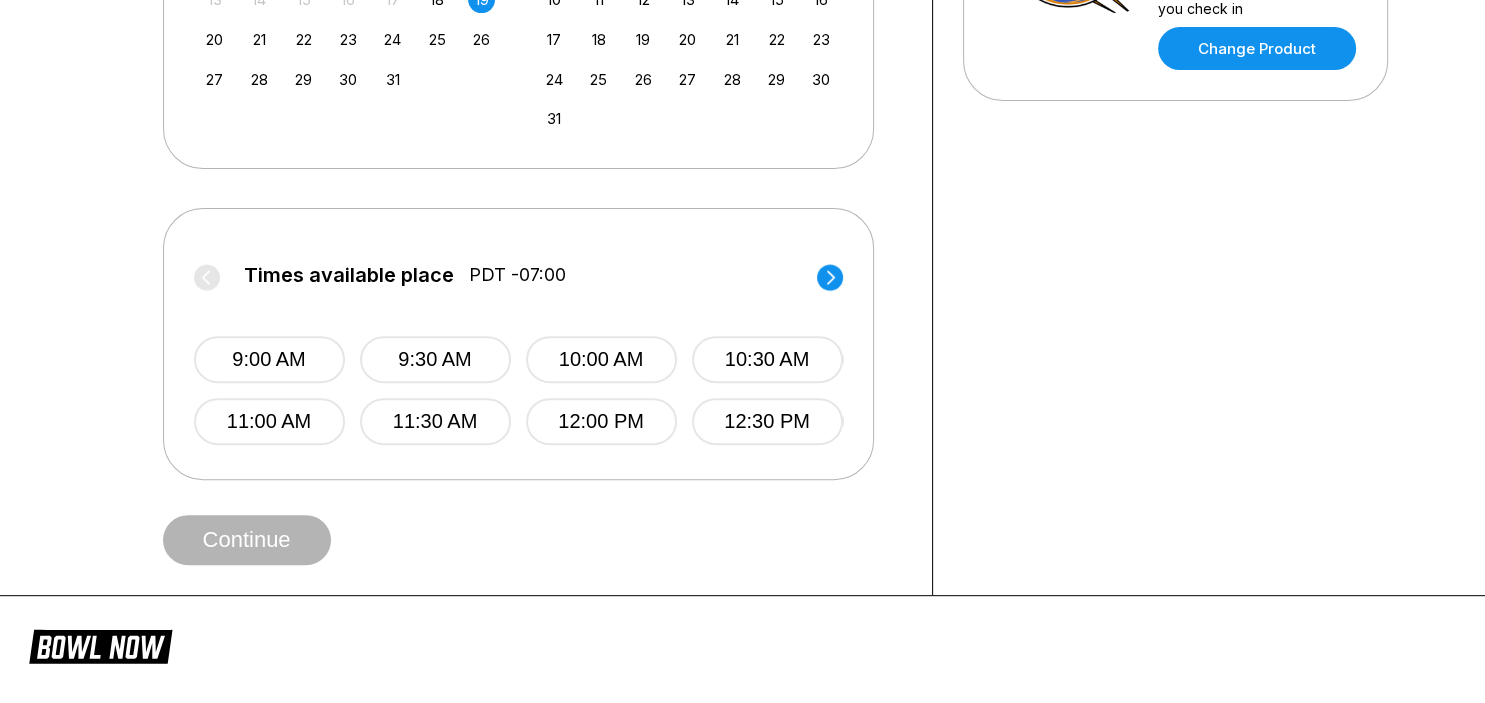 scroll, scrollTop: 686, scrollLeft: 0, axis: vertical 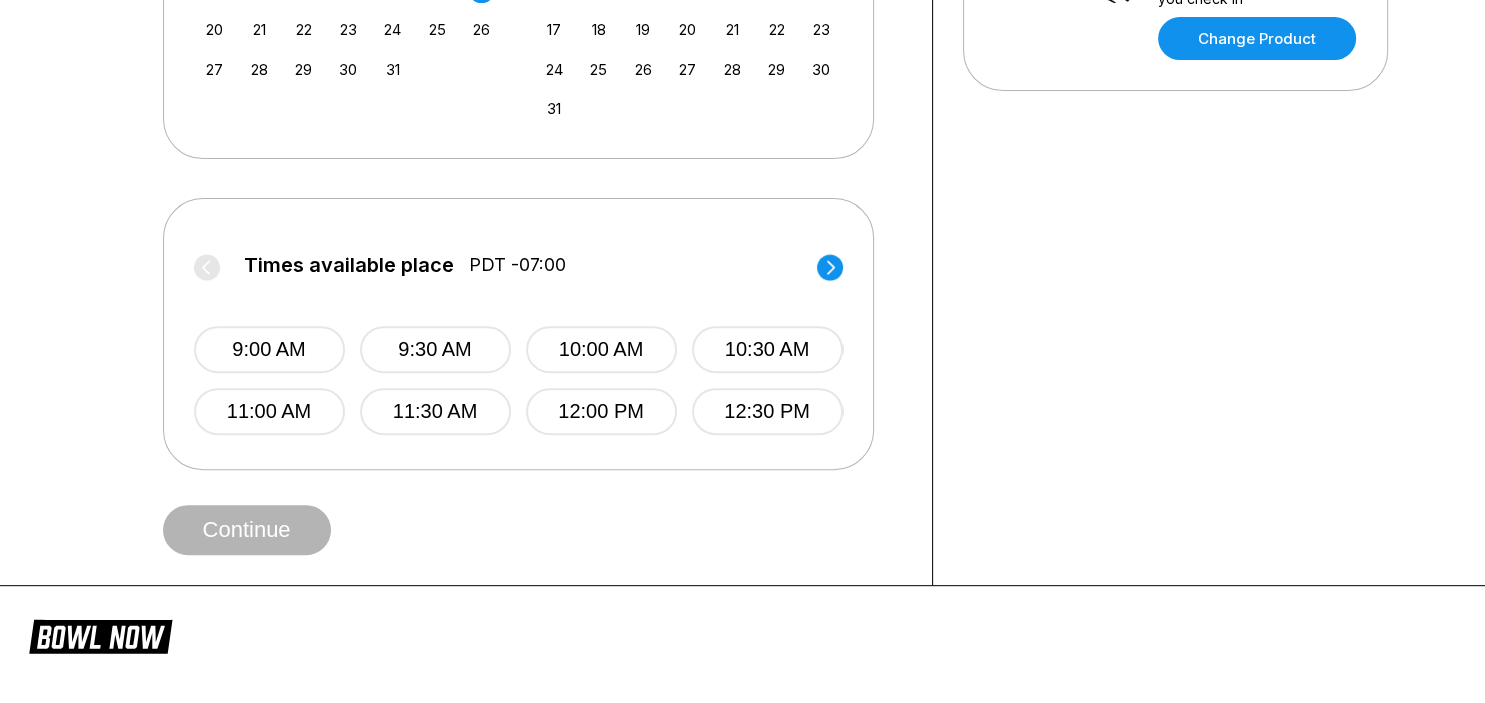 click on "Times available place PDT -07:00" at bounding box center (518, 270) 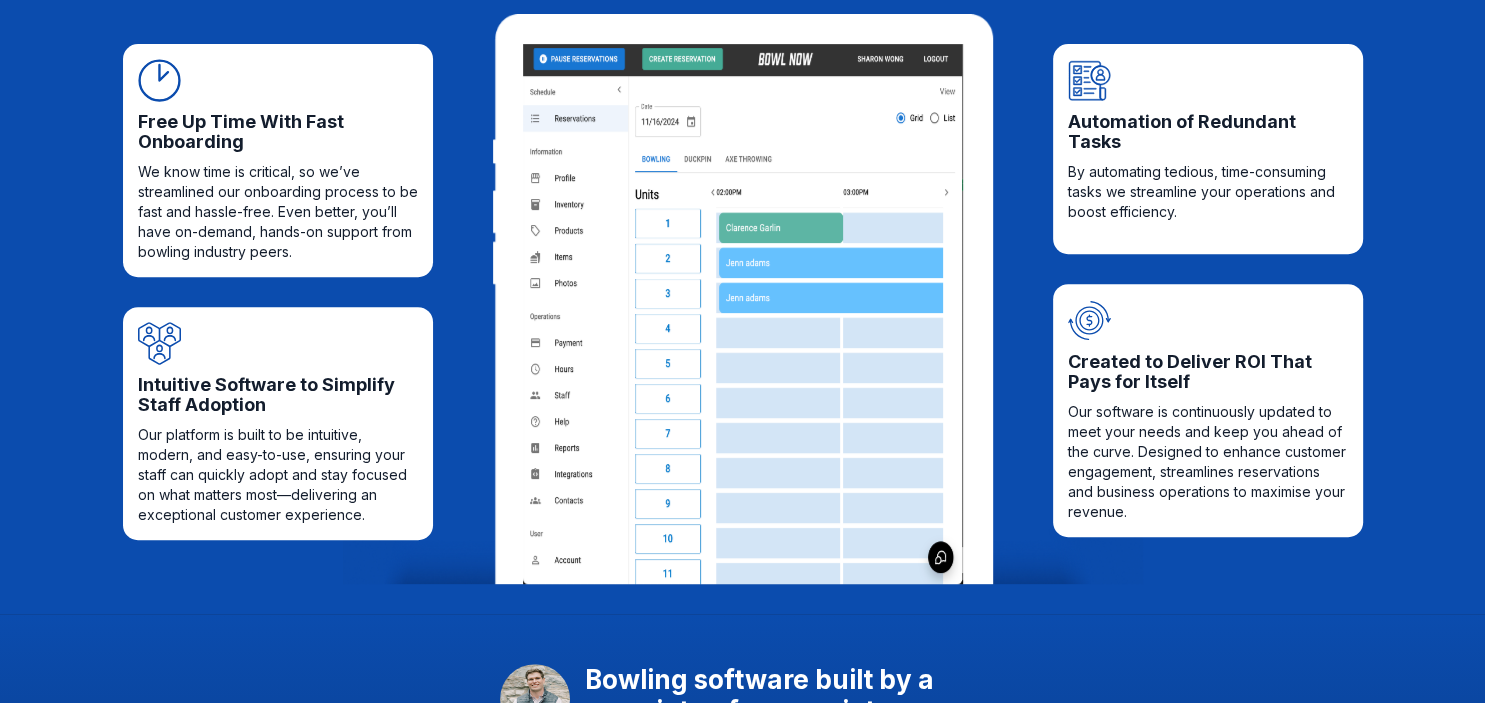 scroll, scrollTop: 0, scrollLeft: 0, axis: both 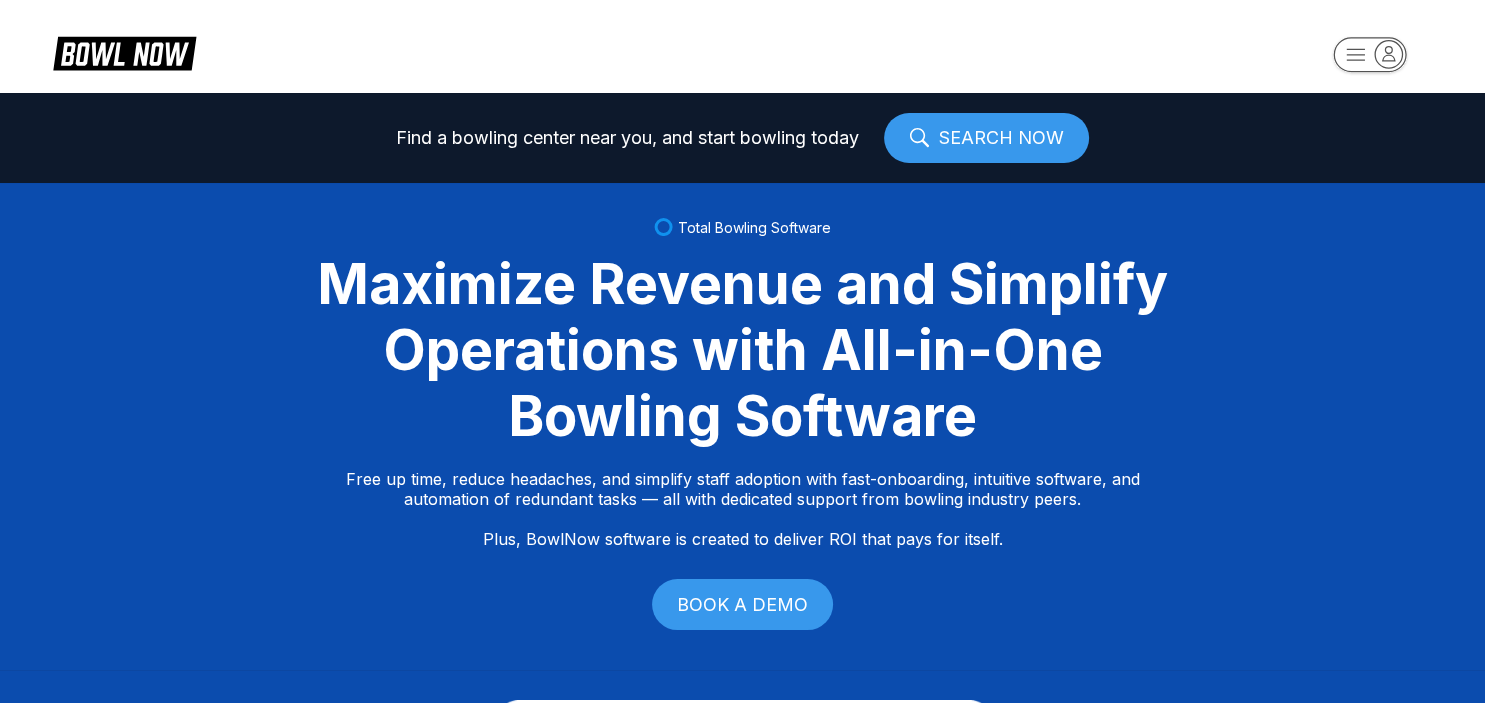click on "SEARCH NOW" at bounding box center (986, 138) 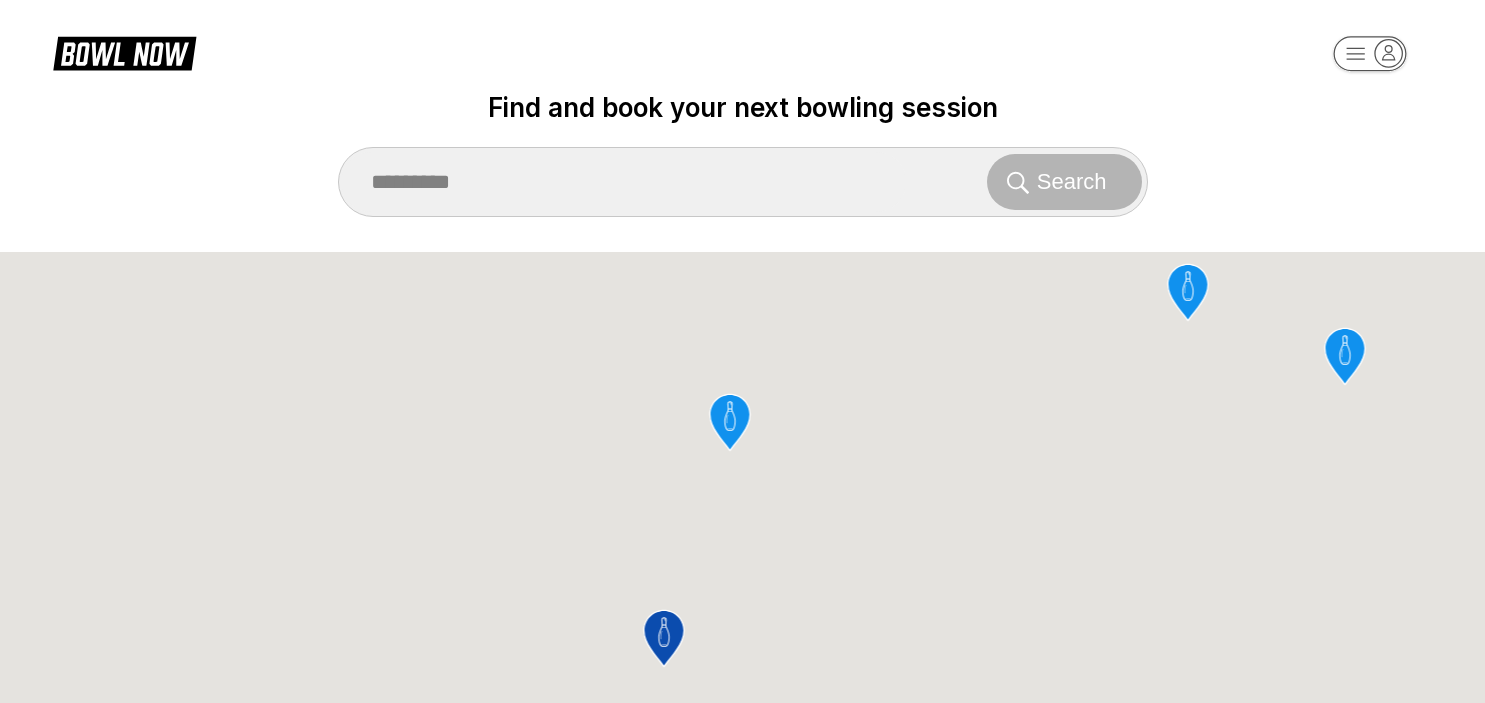 scroll, scrollTop: 0, scrollLeft: 0, axis: both 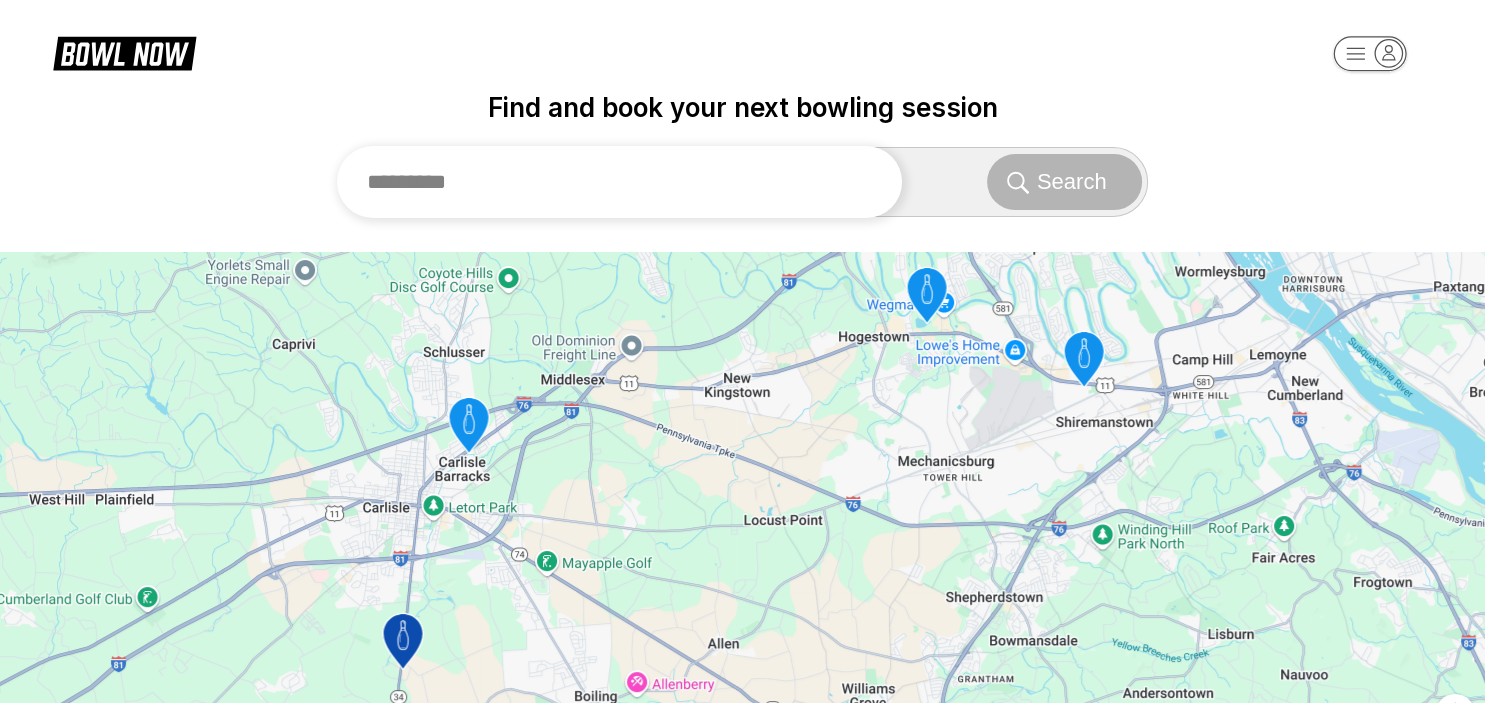 click at bounding box center [620, 182] 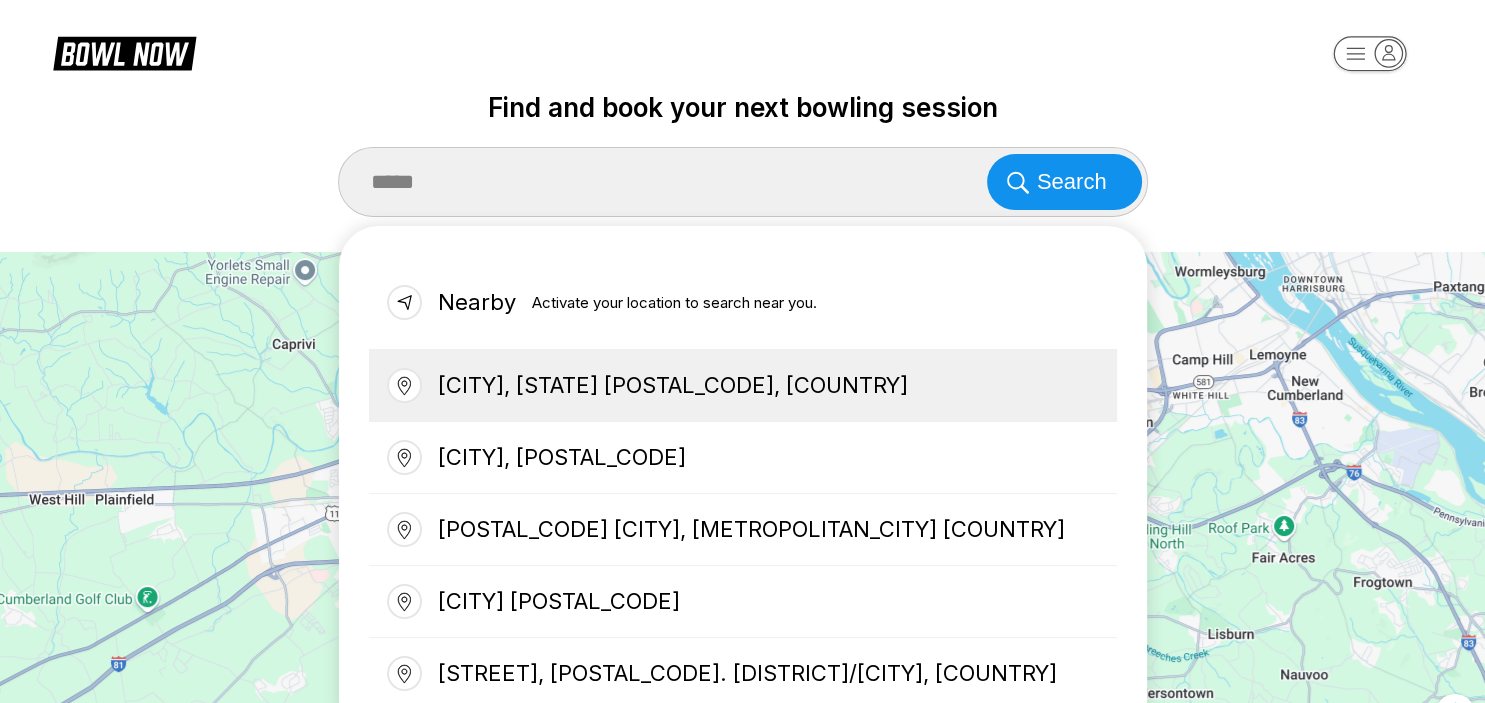 click on "Kent, WA 98032, USA" at bounding box center [743, 386] 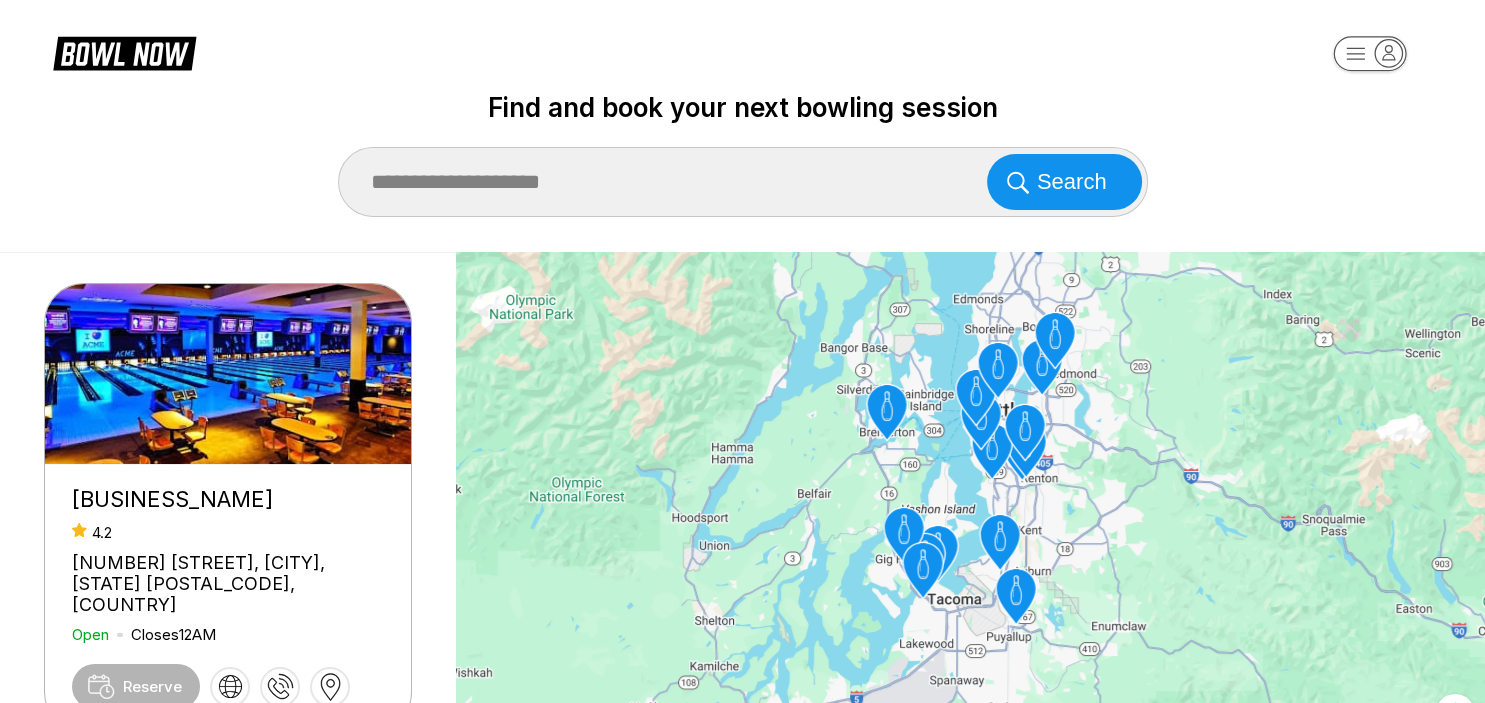 click on "Reserve" at bounding box center (136, 686) 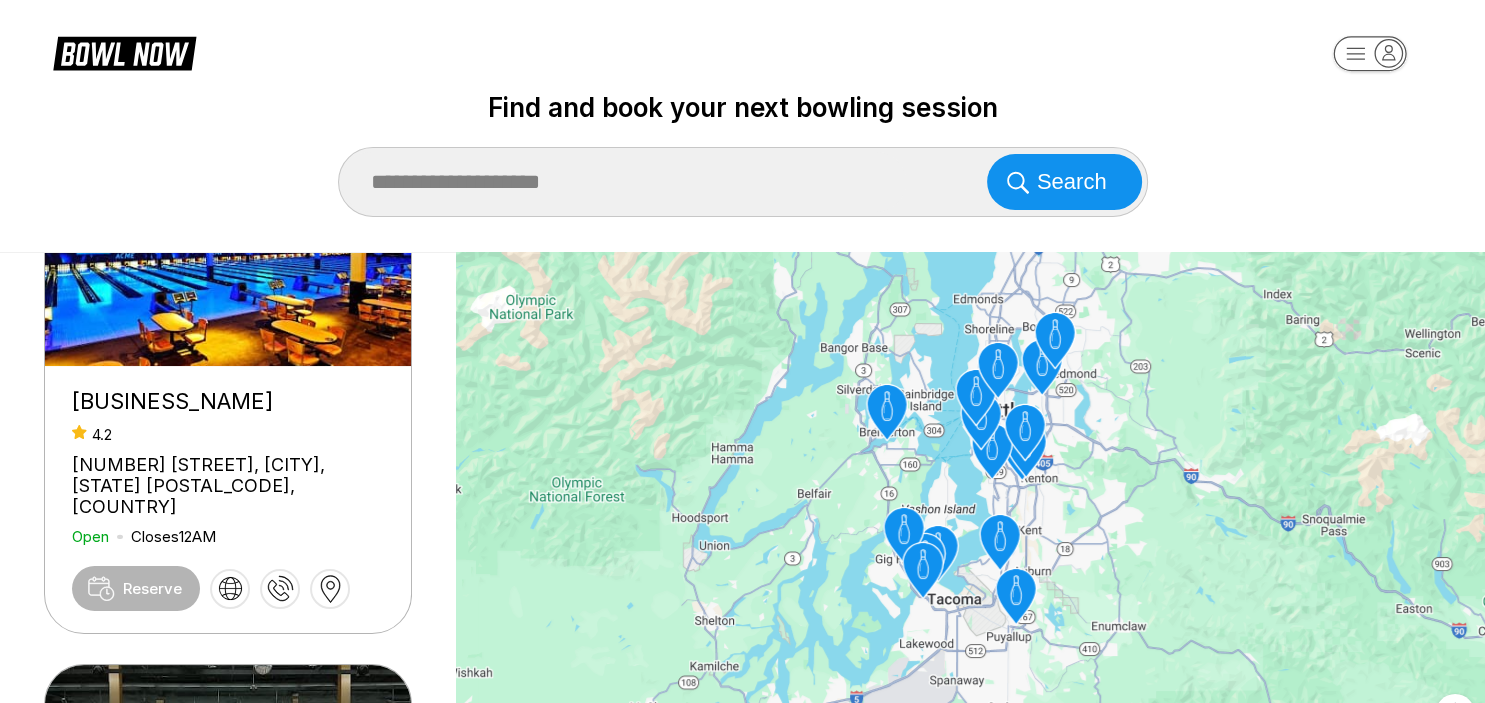 scroll, scrollTop: 0, scrollLeft: 0, axis: both 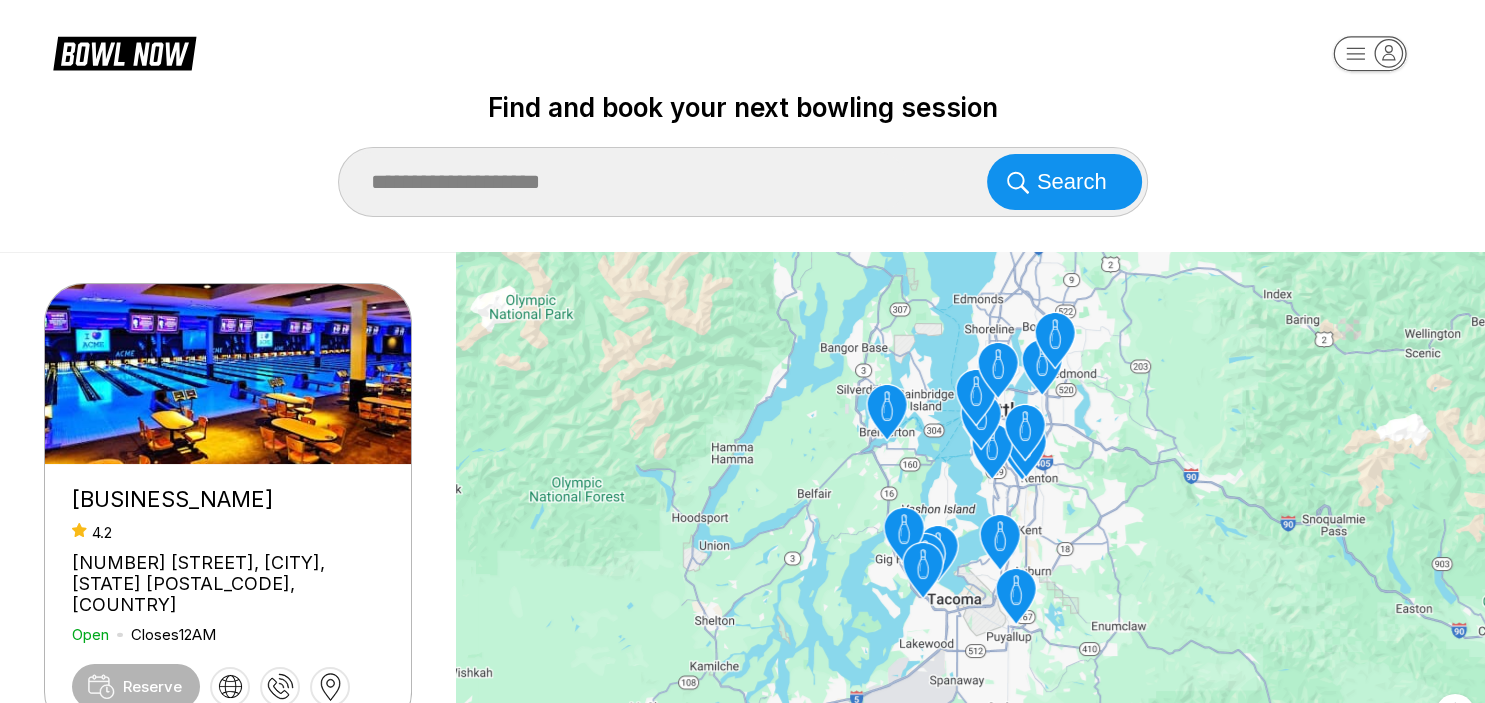click on "Reserve" at bounding box center (136, 686) 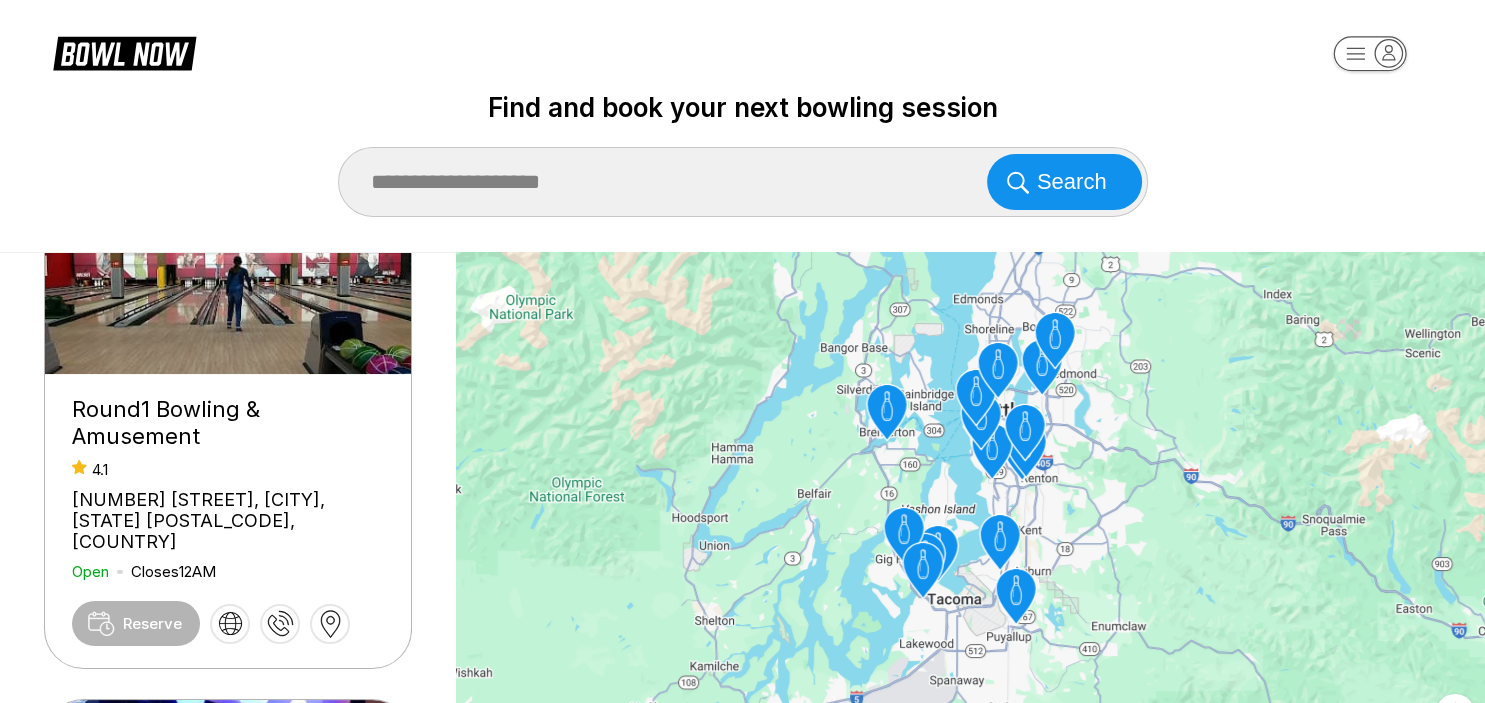 scroll, scrollTop: 518, scrollLeft: 0, axis: vertical 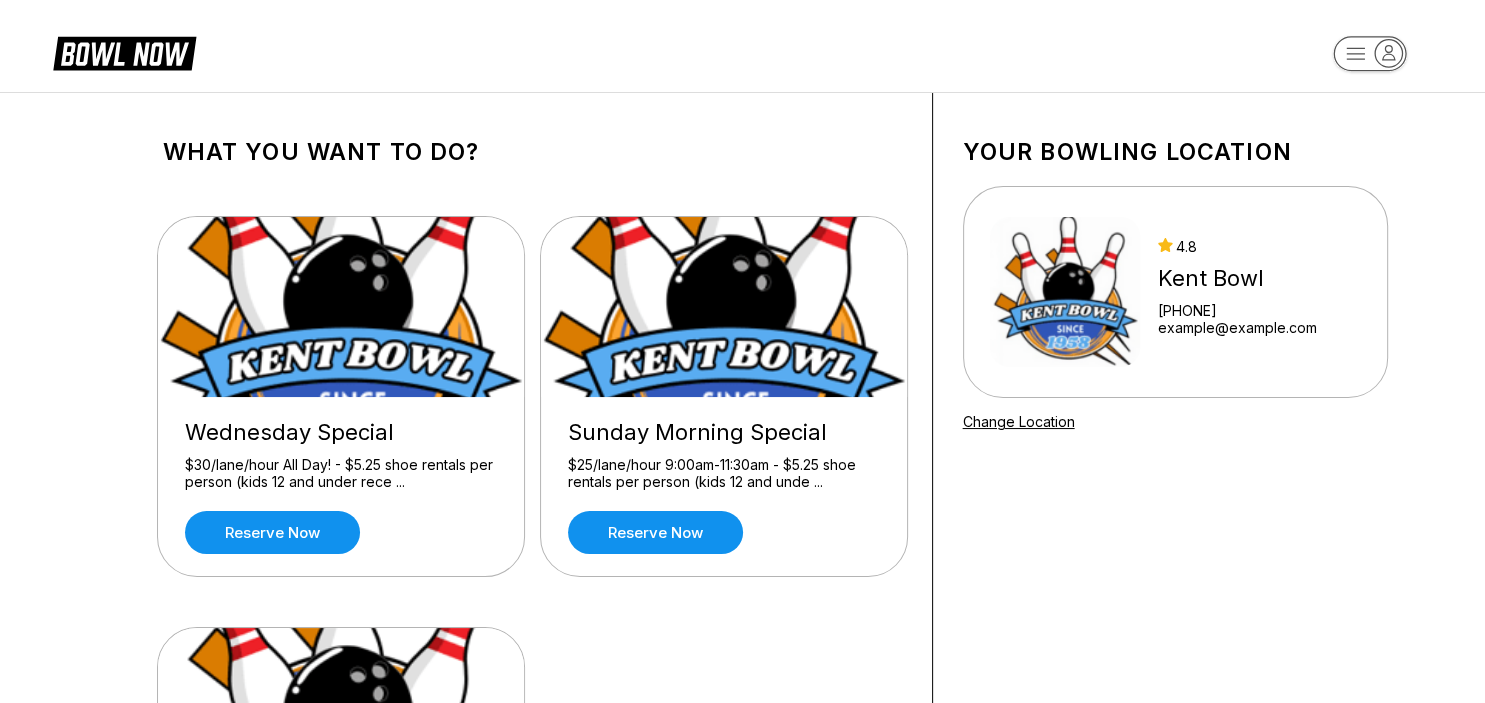 click on "Wednesday Special $30/lane/hour All Day!
- $5.25 shoe rentals per person (kids 12 and under rece ... Reserve now Sunday Morning Special $25/lane/hour 9:00am-11:30am
- $5.25 shoe rentals per person (kids 12 and unde ... Reserve now Hourly Bowling - Up to 5 bowlers per lane. After 5 bowlers, you will automatically be put ont ... Reserve now" at bounding box center (532, 604) 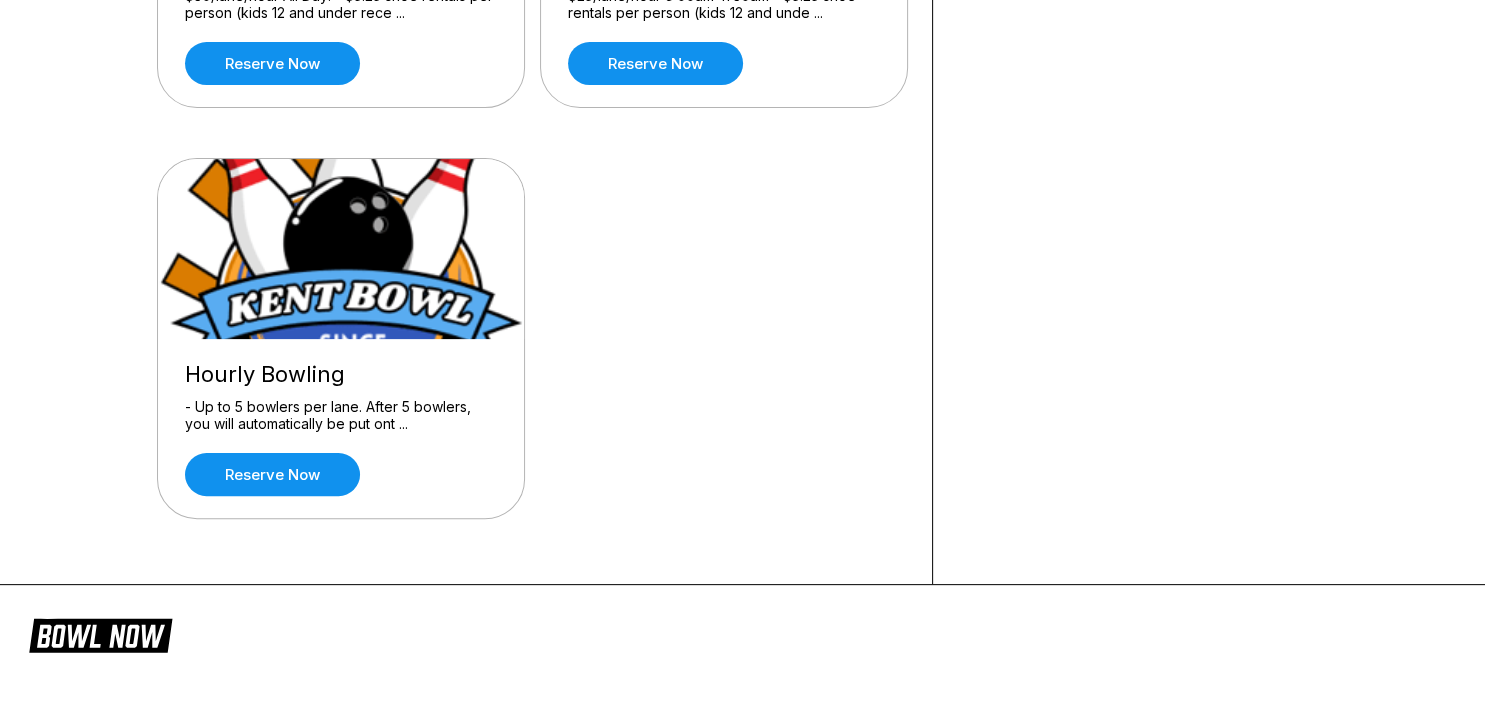 scroll, scrollTop: 475, scrollLeft: 0, axis: vertical 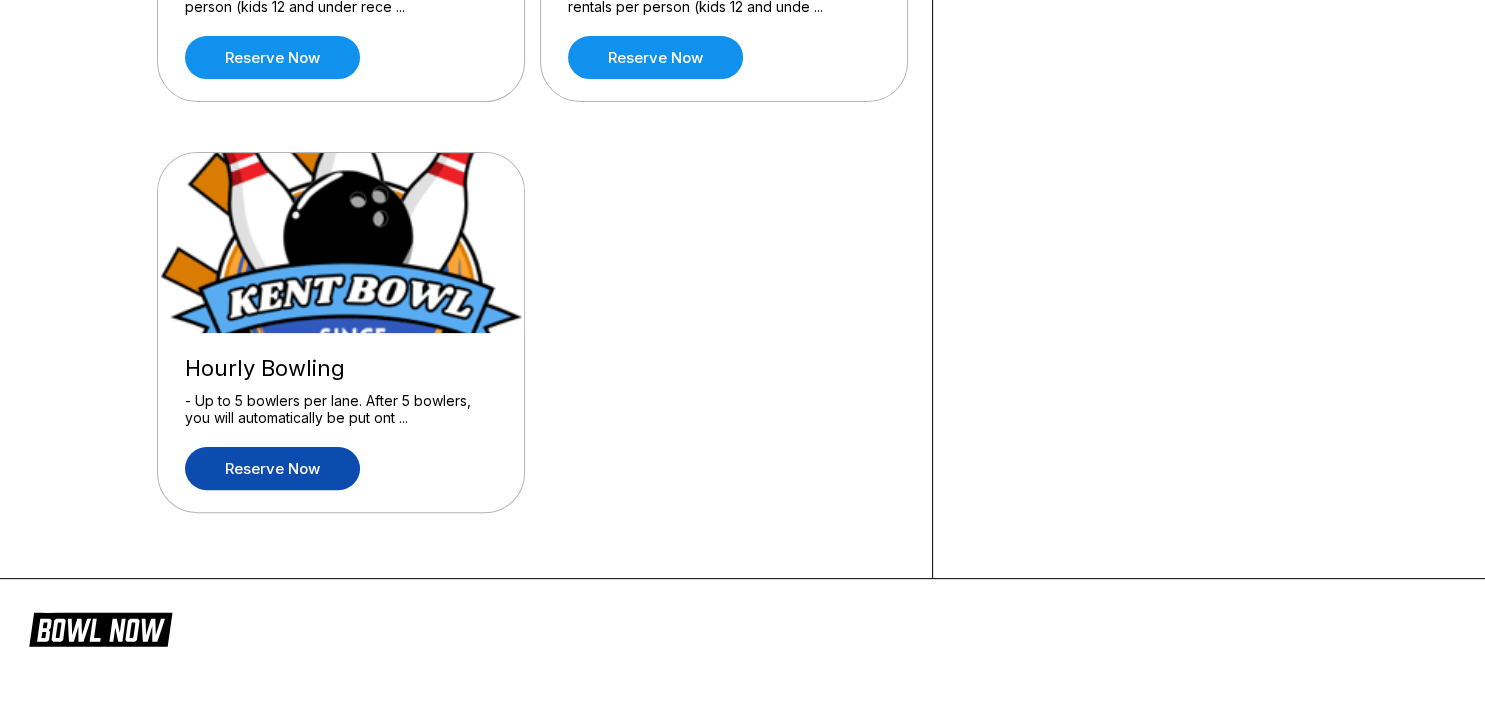 click on "Reserve now" at bounding box center [272, 468] 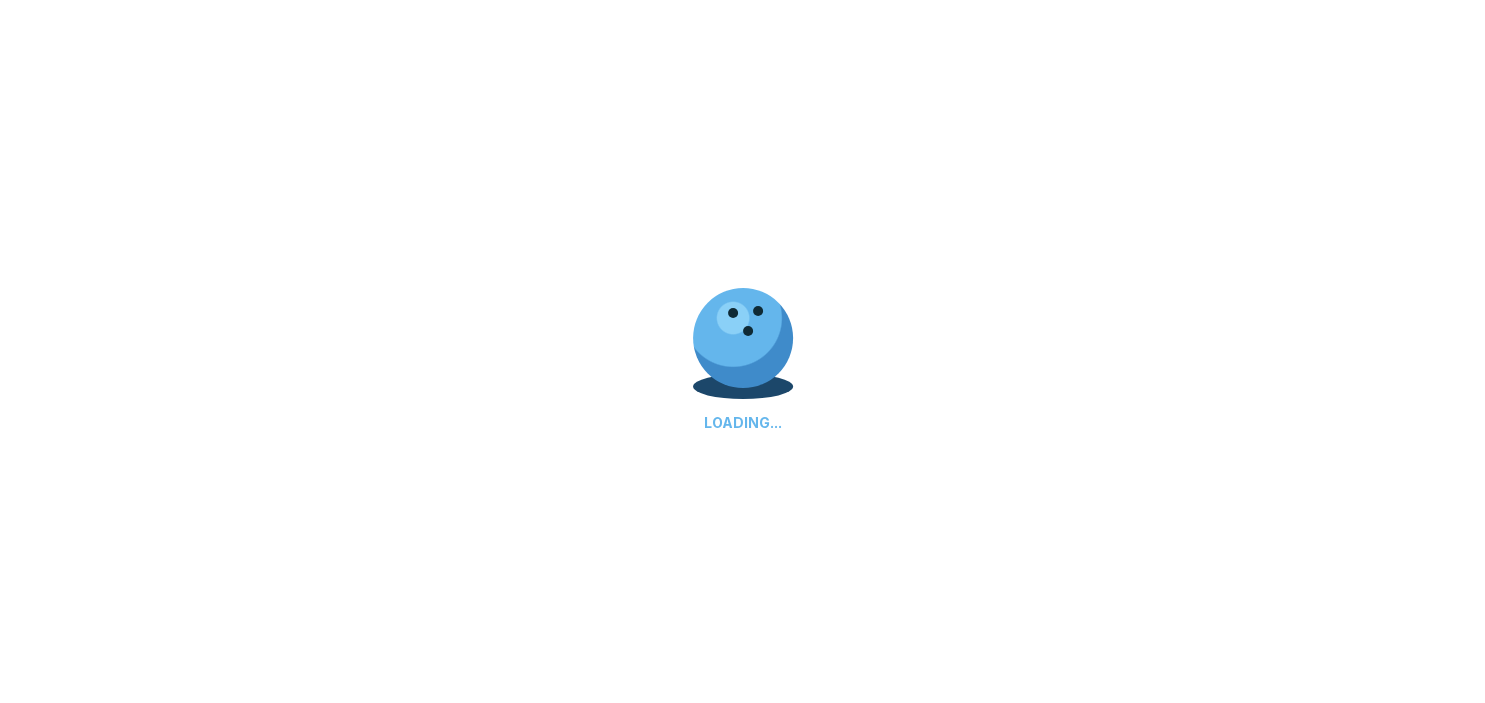 scroll, scrollTop: 0, scrollLeft: 0, axis: both 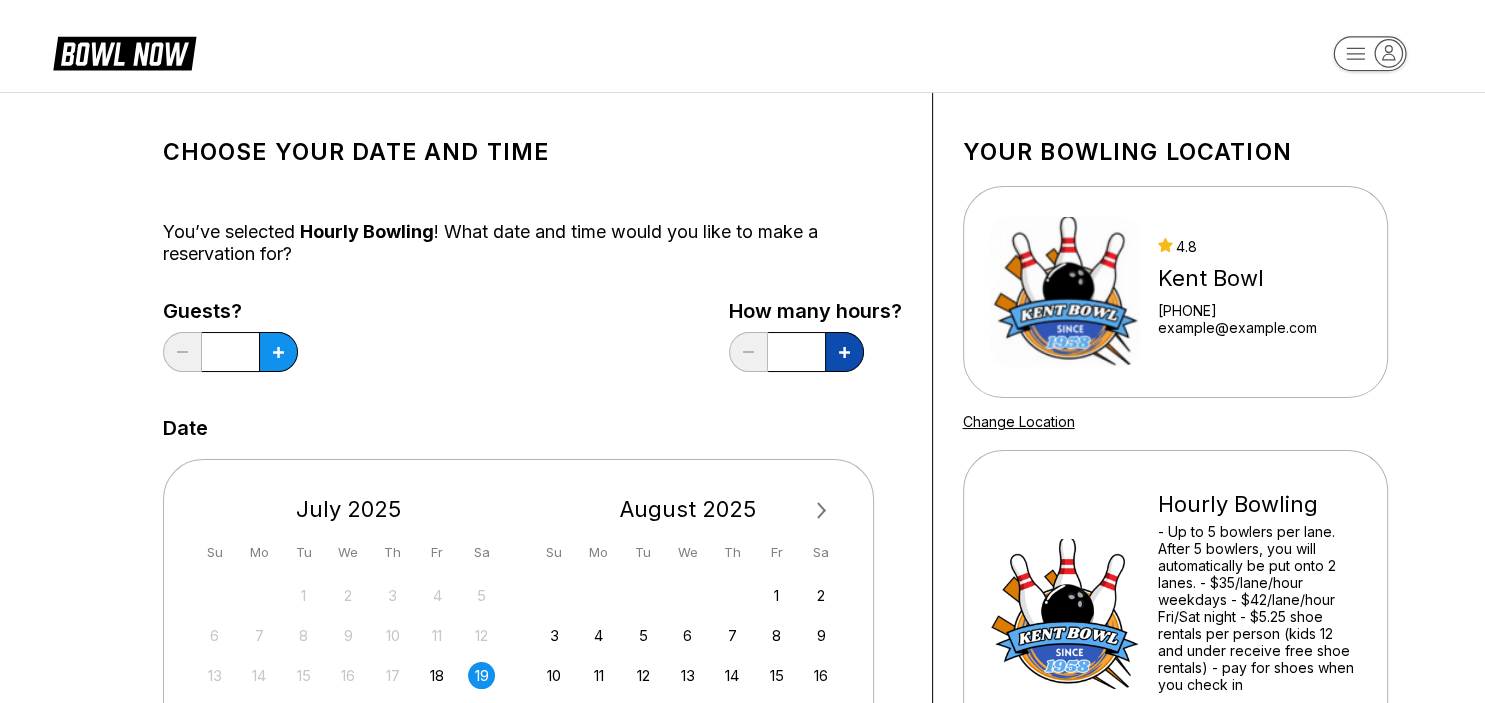 click at bounding box center [278, 352] 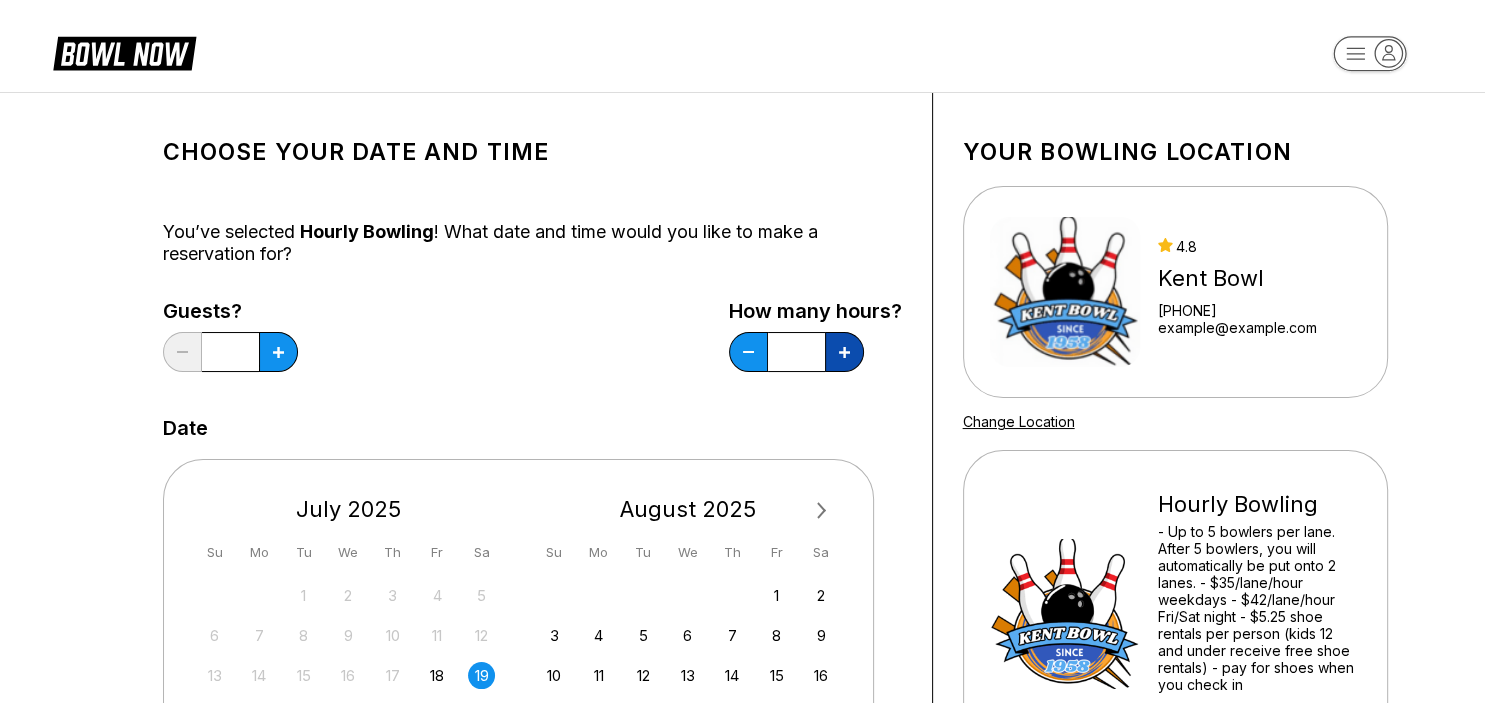 click at bounding box center [278, 352] 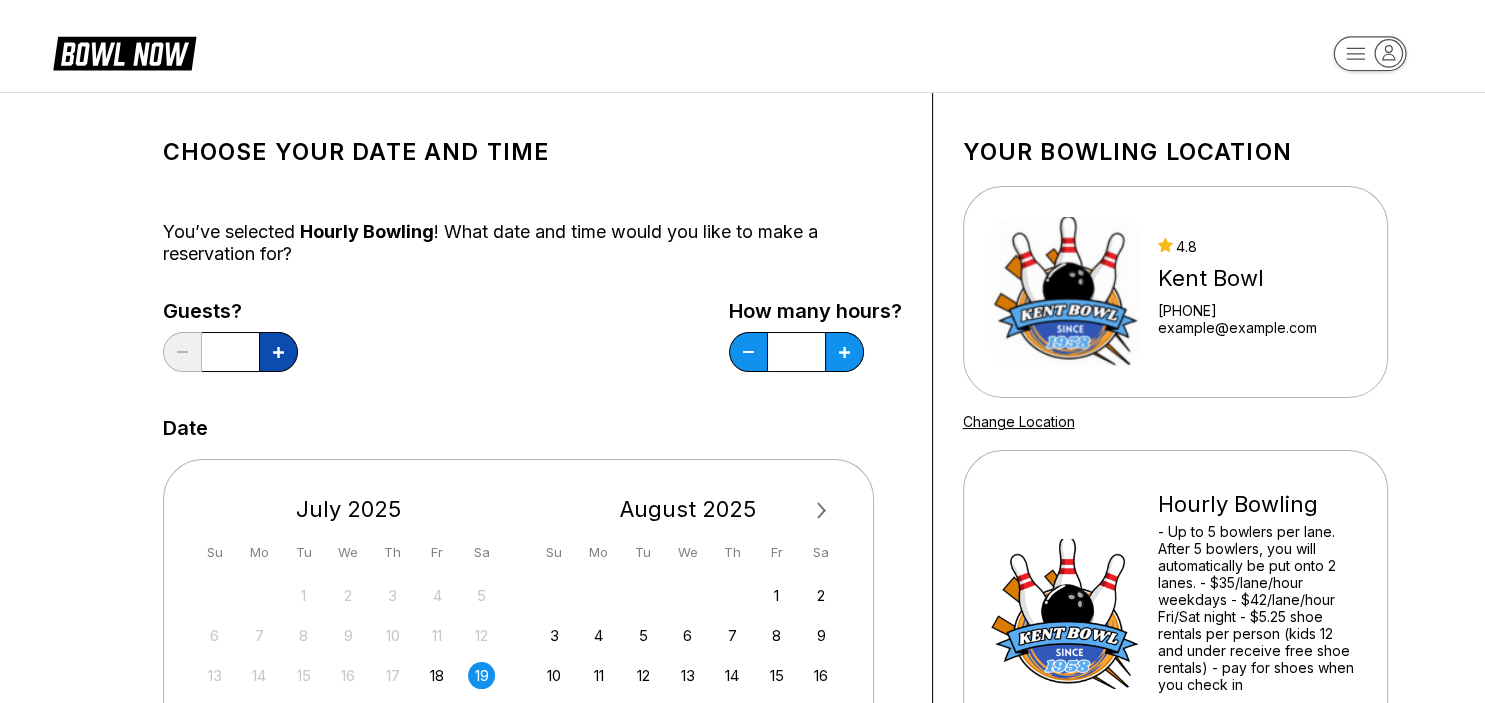 click at bounding box center [278, 352] 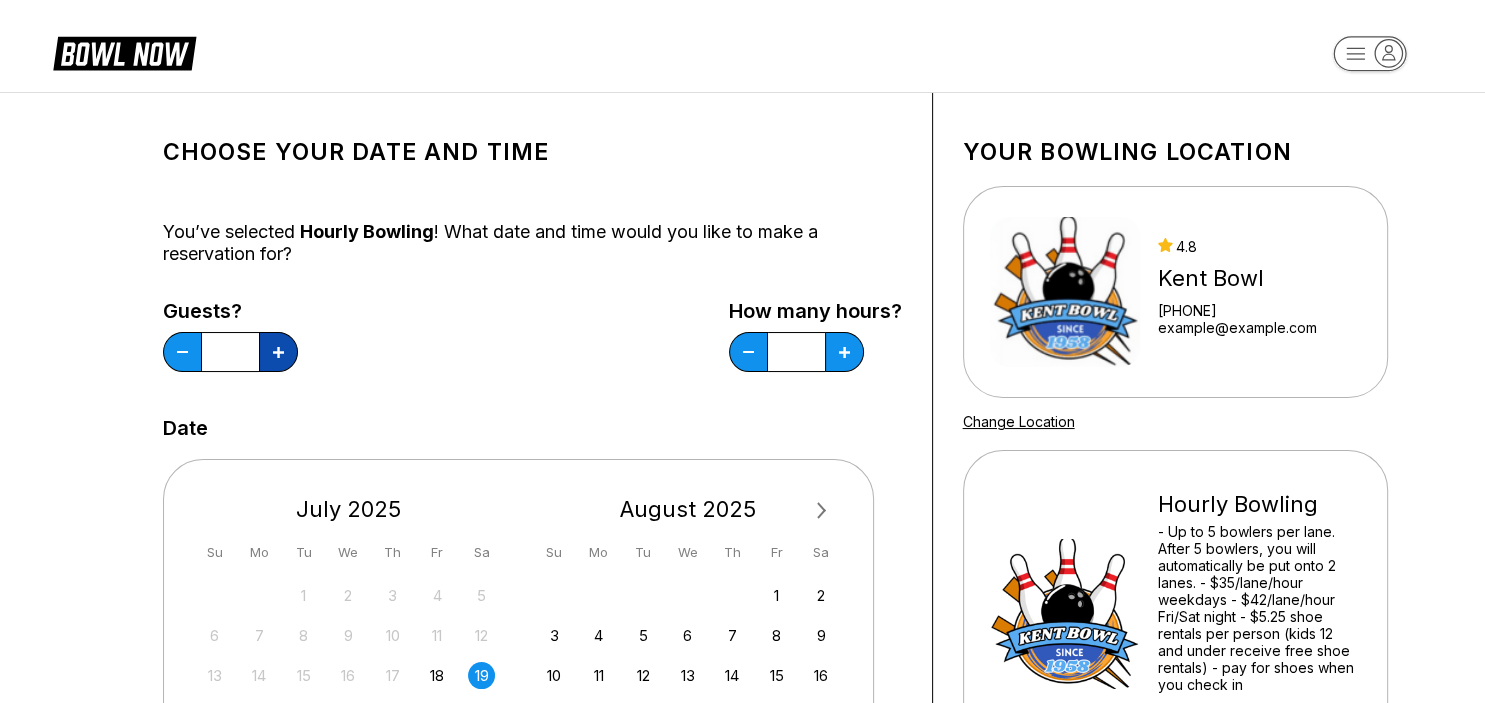 click at bounding box center [278, 352] 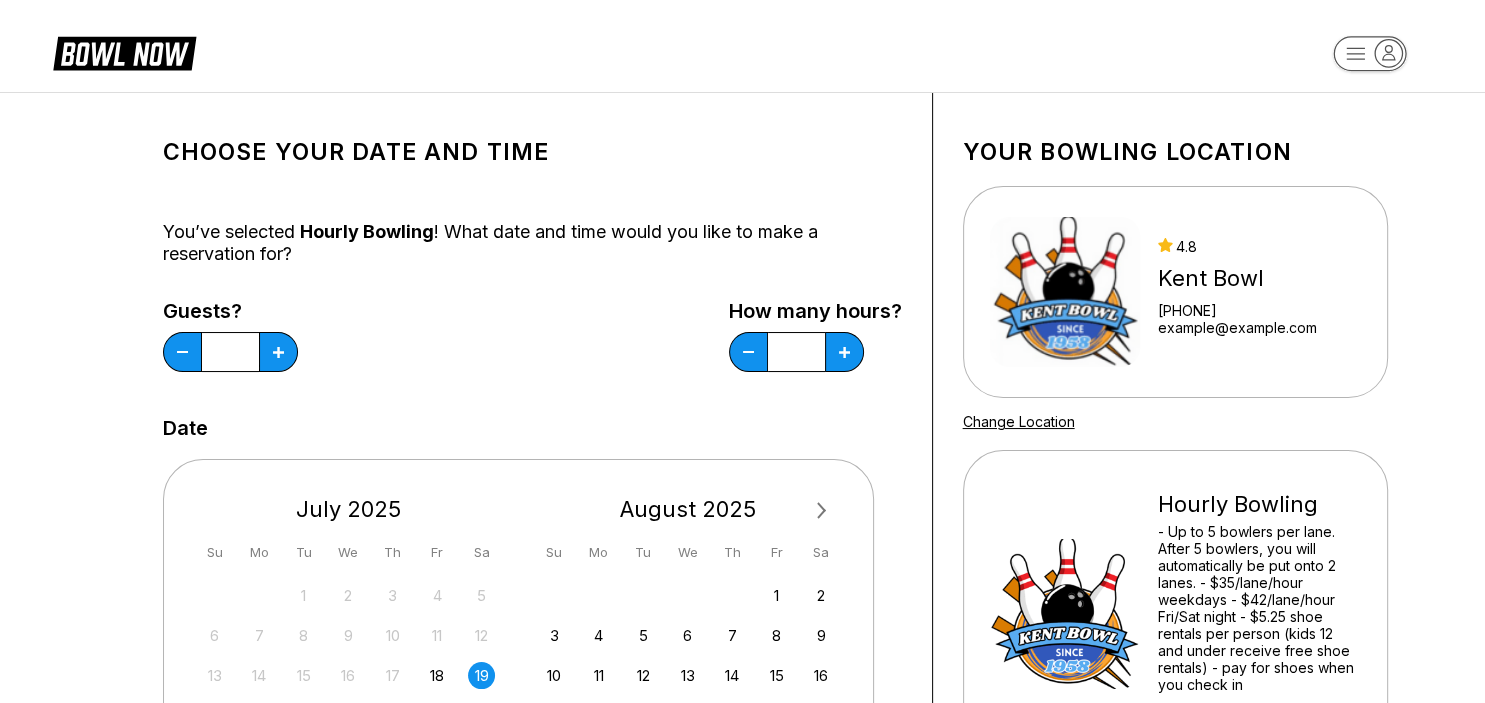 click on "Next Month July 2025 Su Mo Tu We Th Fr Sa 29 30 1 2 3 4 5 6 7 8 9 10 11 12 13 14 15 16 17 18 19 20 21 22 23 24 25 26 27 28 29 30 31 August 2025 Su Mo Tu We Th Fr Sa 1 2 3 4 5 6 7 8 9 10 11 12 13 14 15 16 17 18 19 20 21 22 23 24 25 26 27 28 29 30 31 1 2 3 4 5 6" at bounding box center [532, 643] 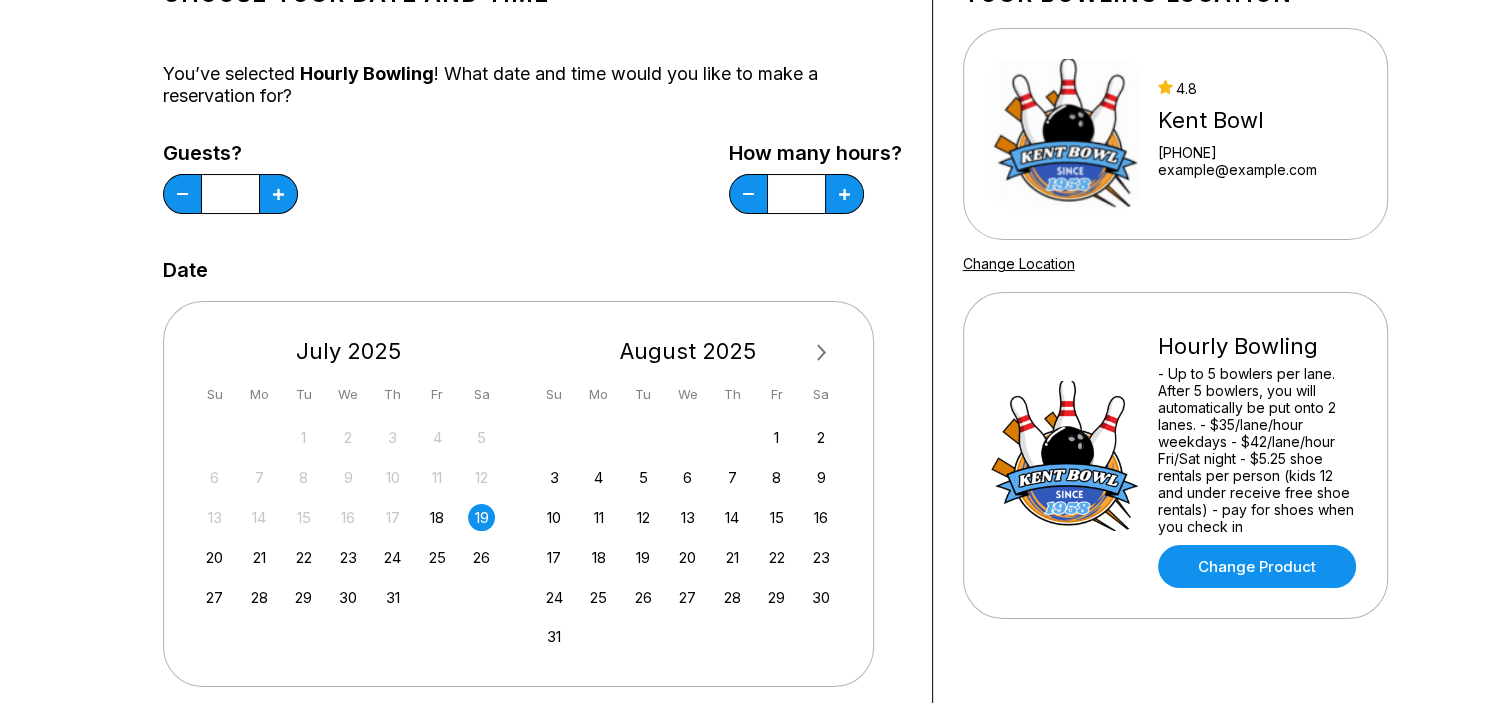 scroll, scrollTop: 211, scrollLeft: 0, axis: vertical 